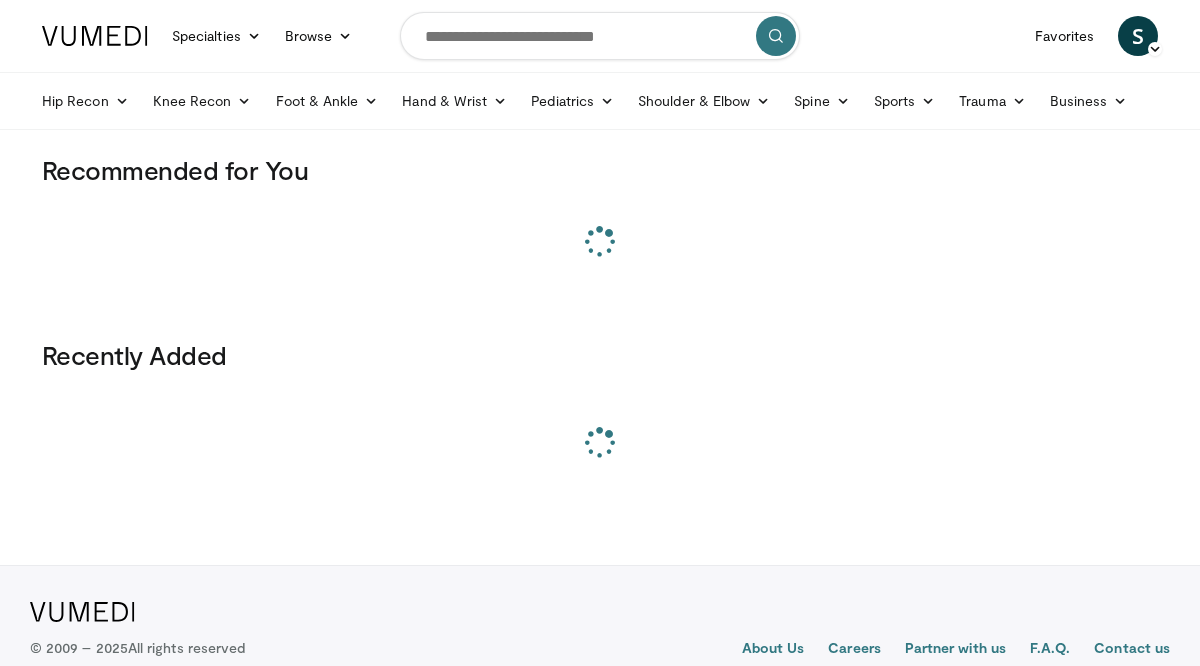 scroll, scrollTop: 0, scrollLeft: 0, axis: both 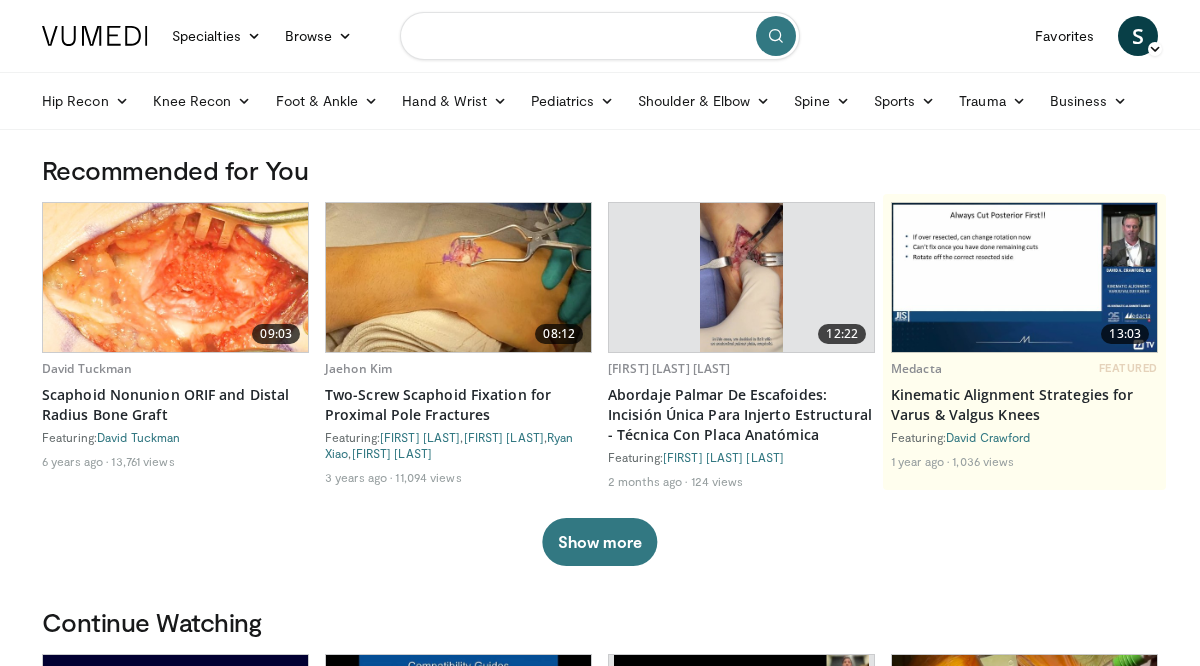 click at bounding box center (600, 36) 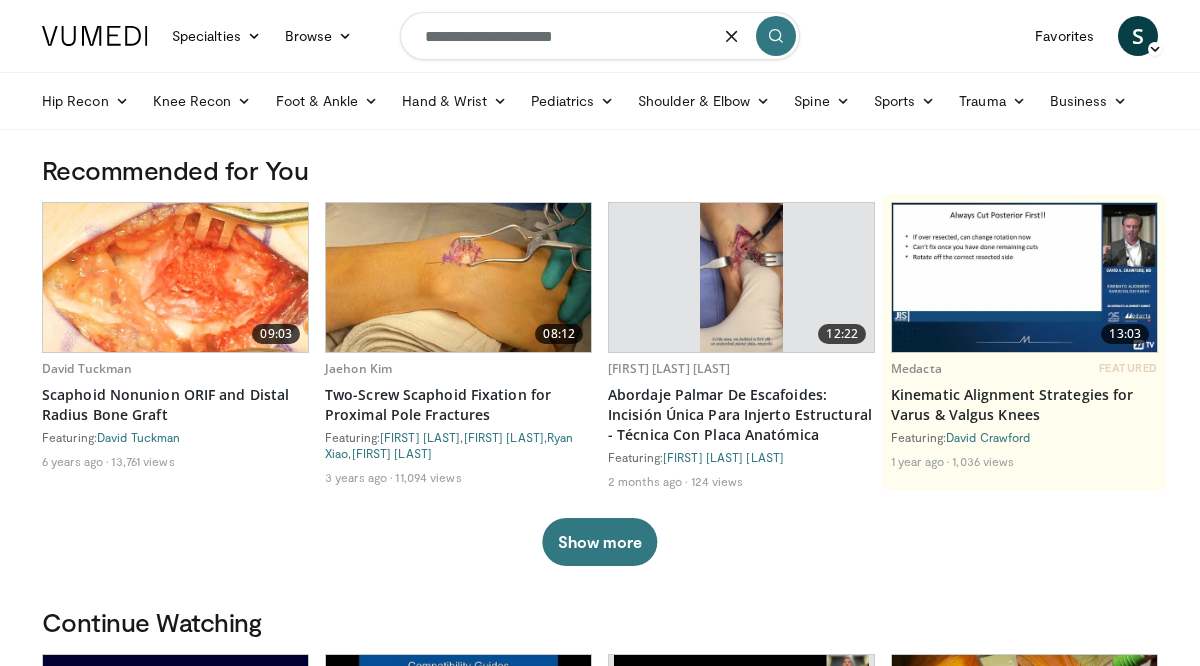 type on "**********" 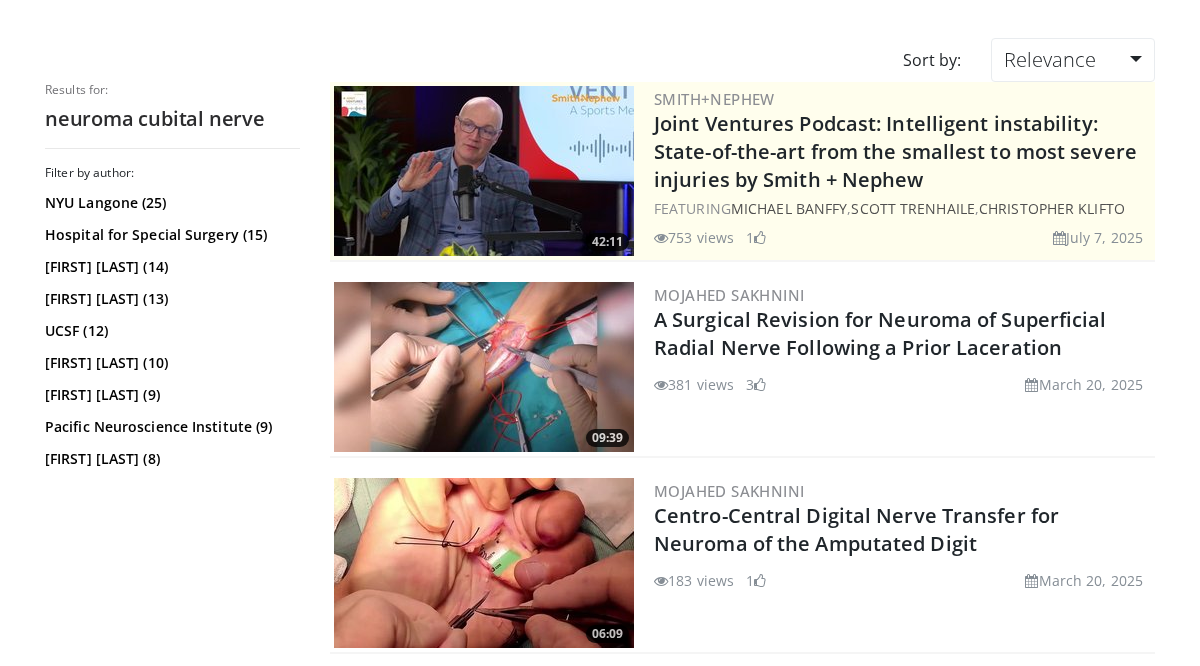 scroll, scrollTop: 120, scrollLeft: 0, axis: vertical 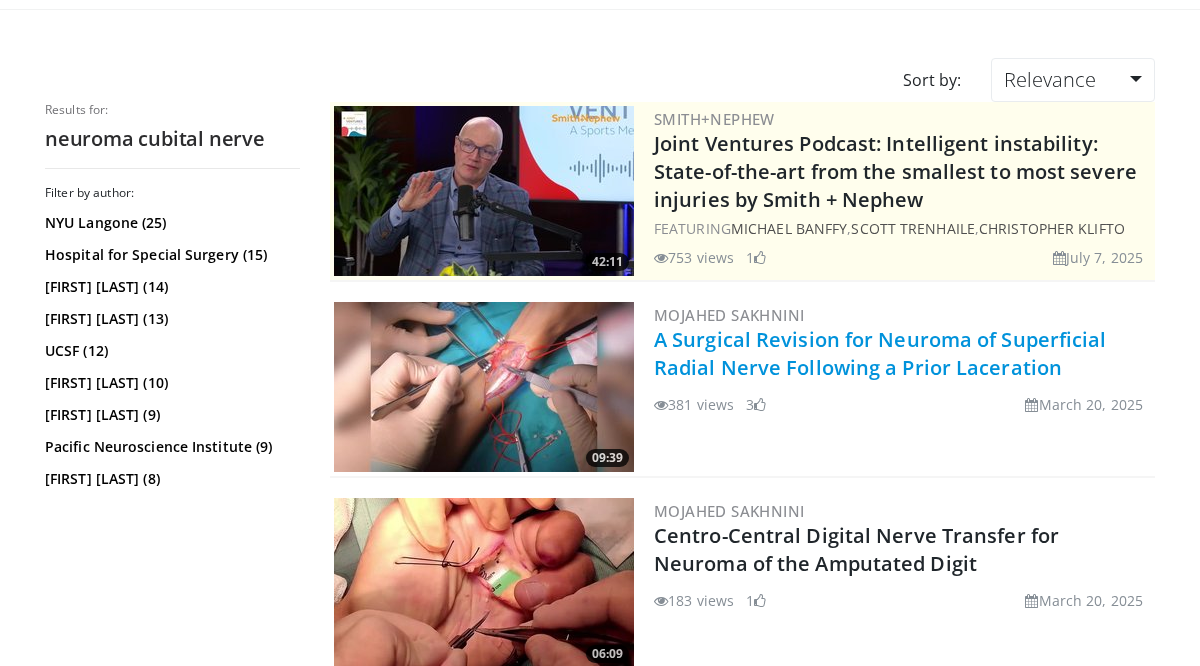click on "A Surgical Revision for Neuroma of Superficial Radial Nerve Following a Prior Laceration" at bounding box center (880, 353) 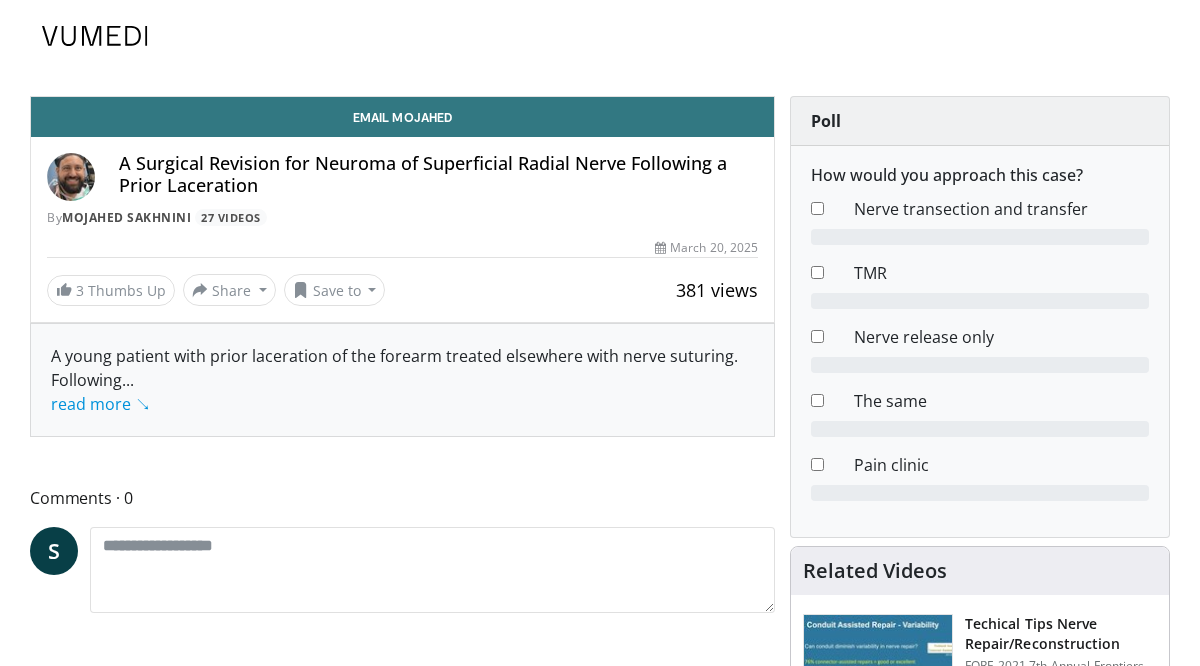 scroll, scrollTop: 0, scrollLeft: 0, axis: both 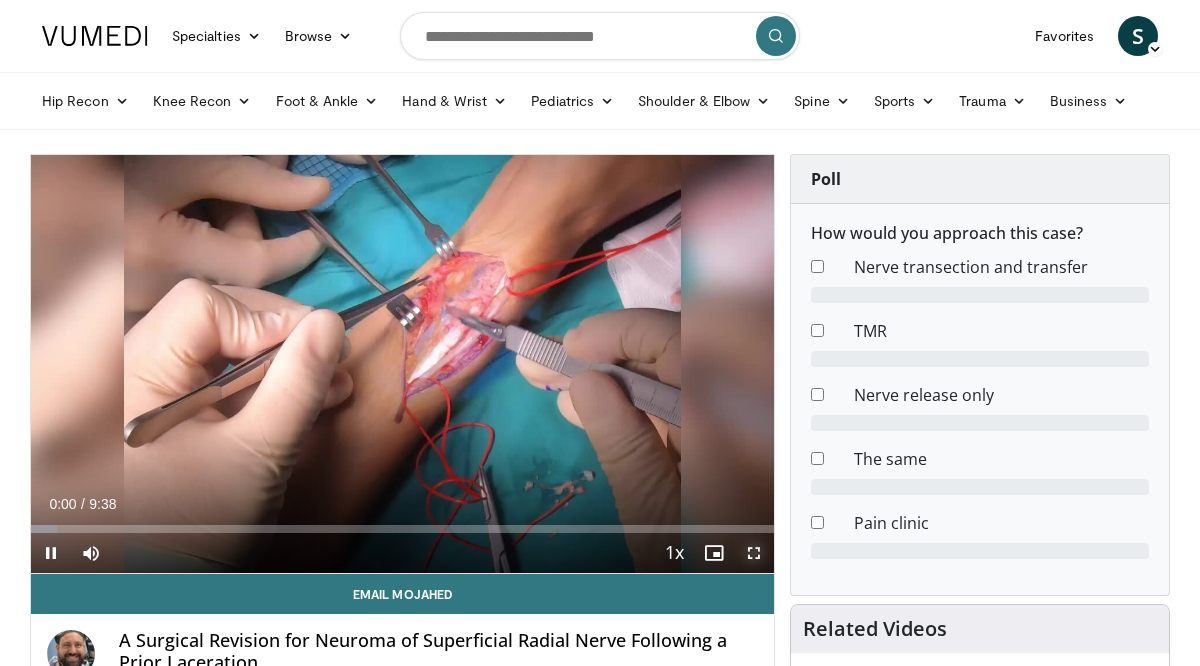 click at bounding box center (754, 553) 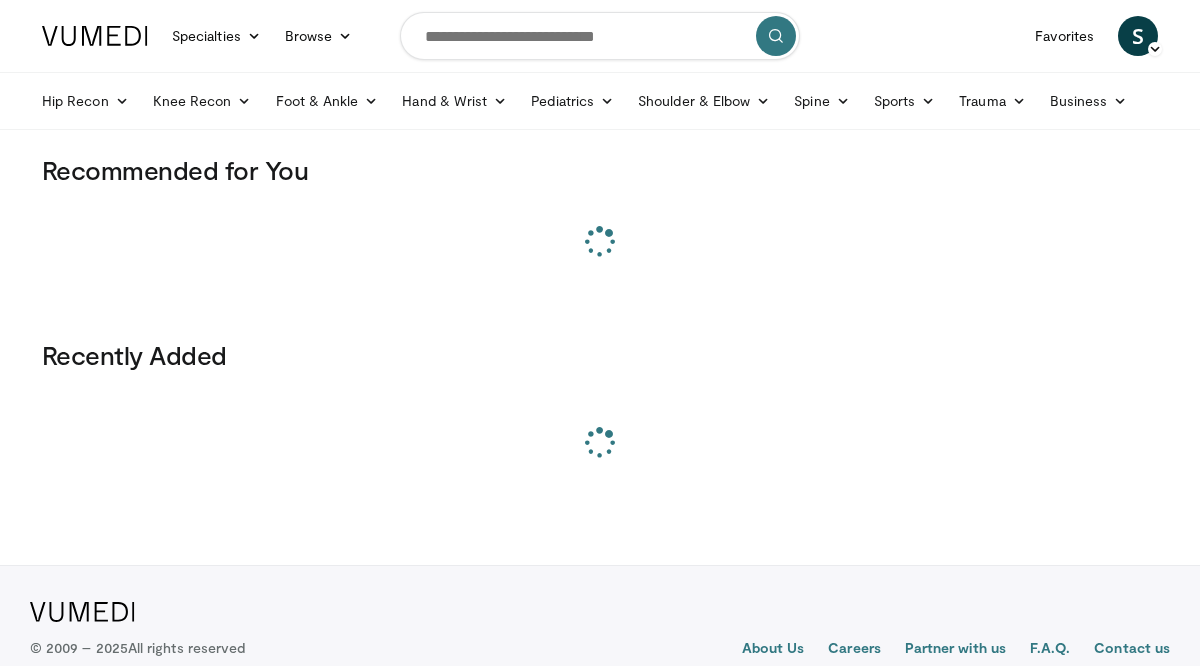 scroll, scrollTop: 0, scrollLeft: 0, axis: both 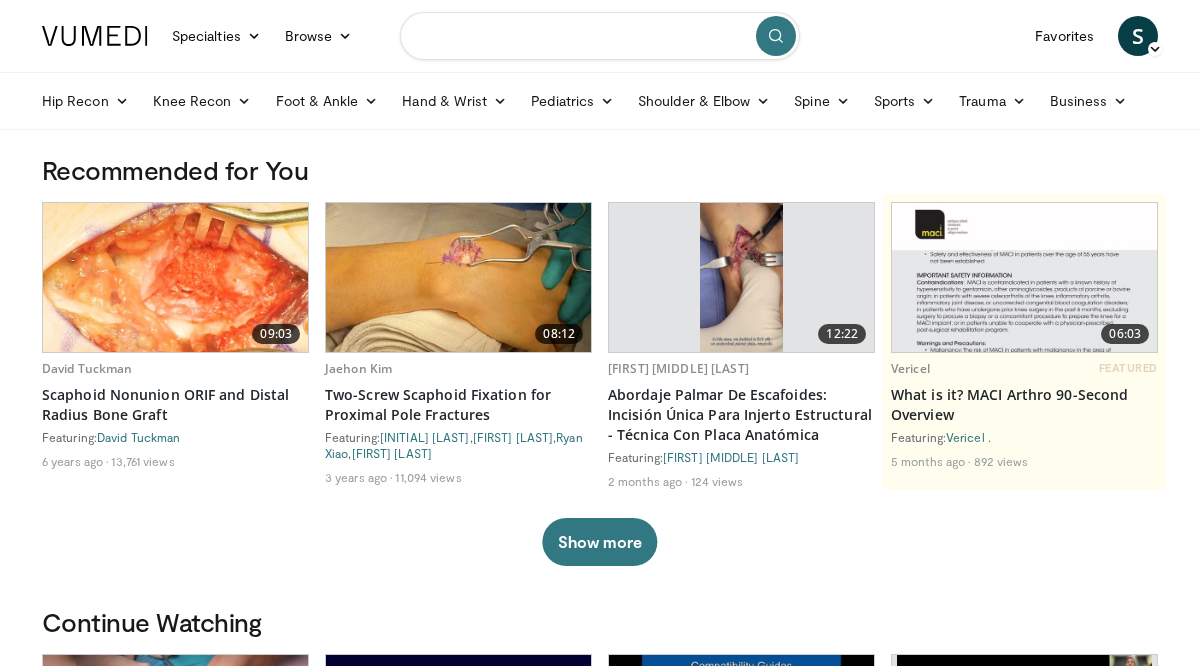 click at bounding box center (600, 36) 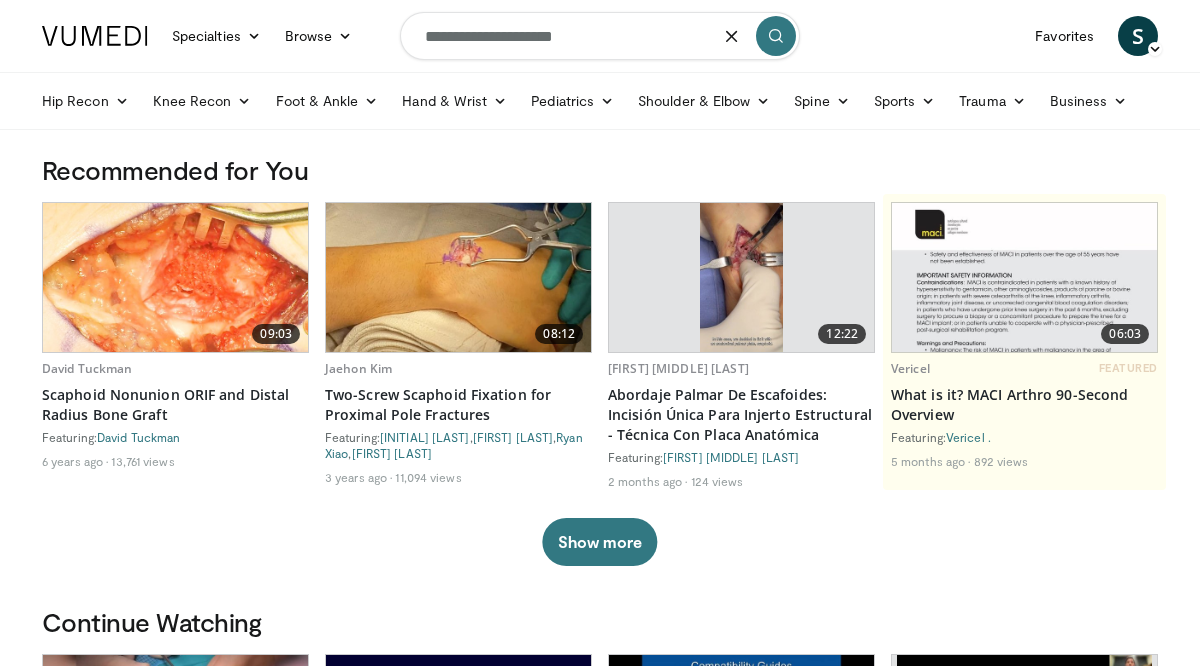 type on "**********" 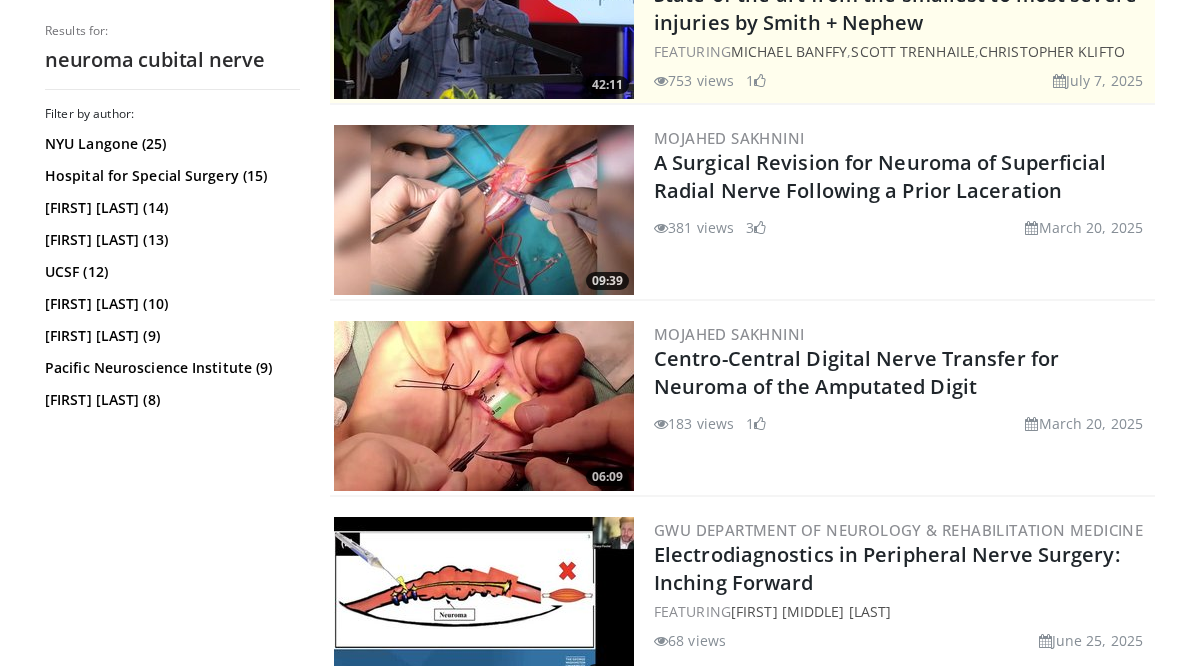 scroll, scrollTop: 360, scrollLeft: 0, axis: vertical 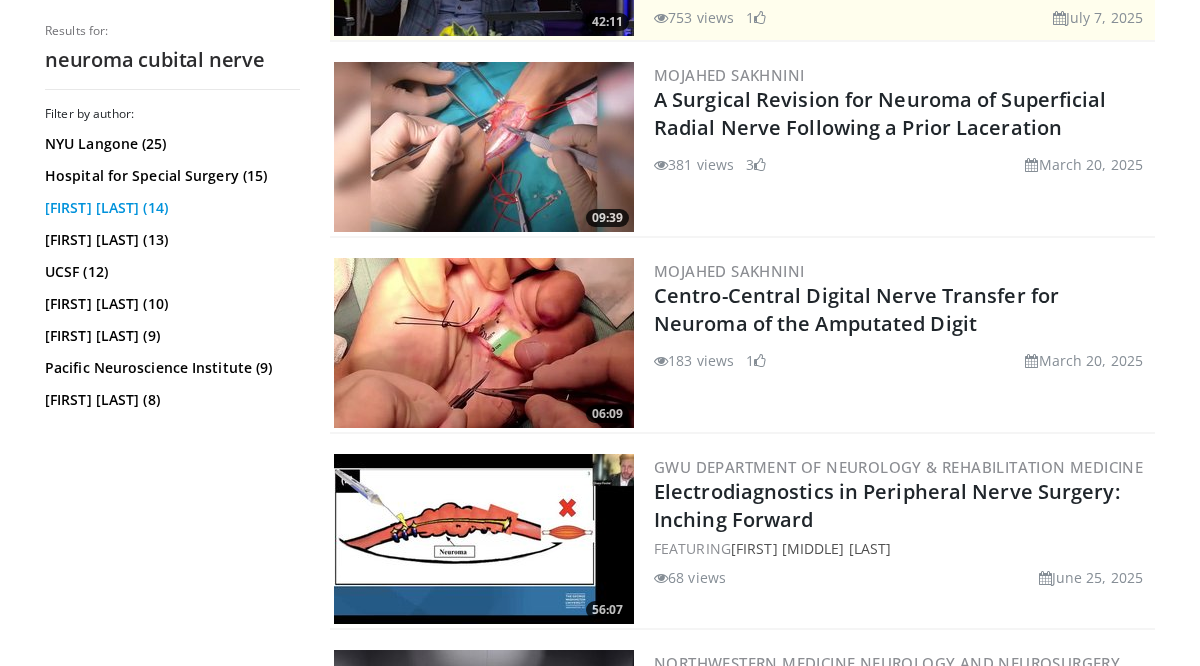 click on "[FIRST] [LAST] (14)" at bounding box center (170, 208) 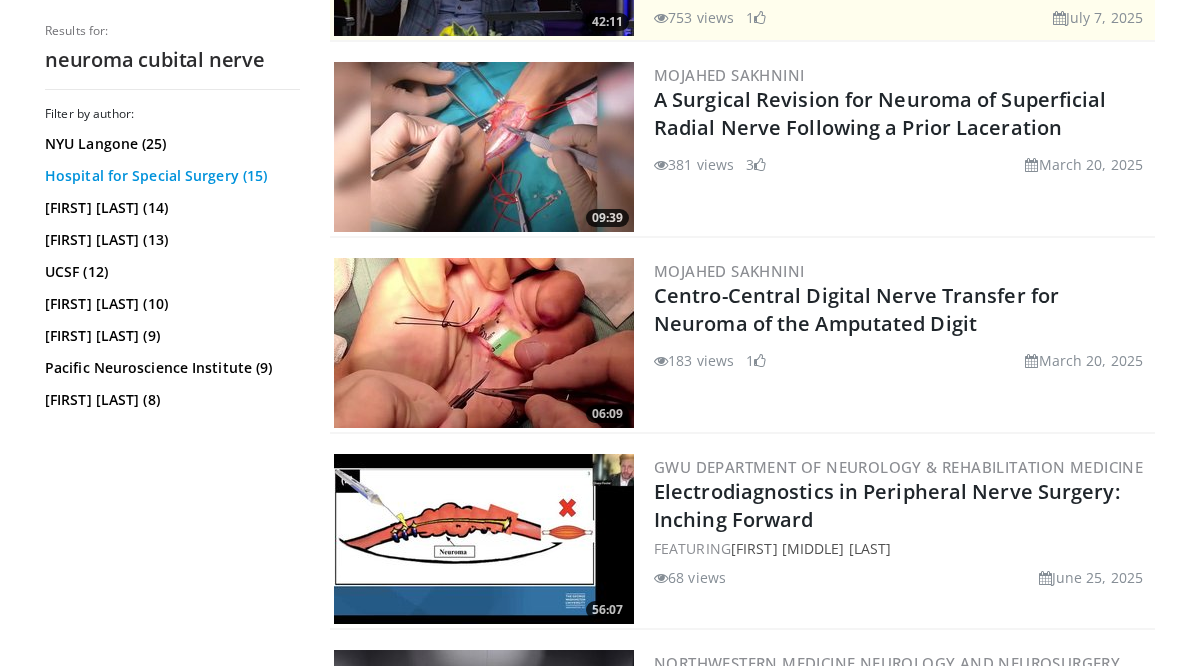 click on "Hospital for Special Surgery (15)" at bounding box center [170, 176] 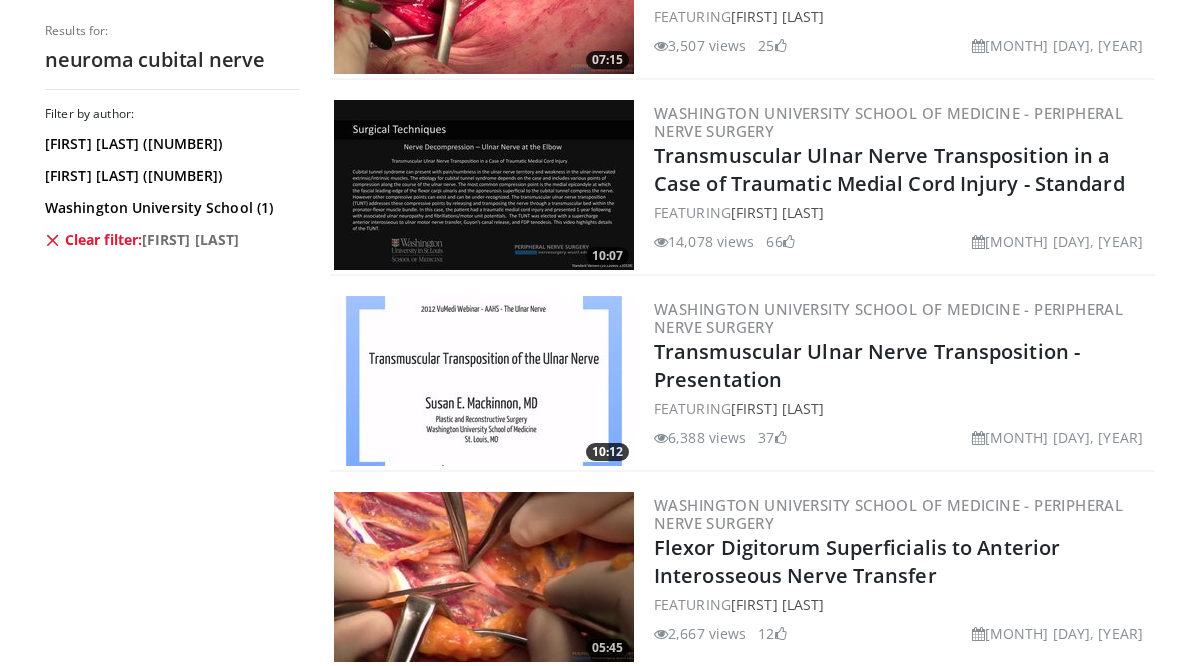 scroll, scrollTop: 520, scrollLeft: 0, axis: vertical 